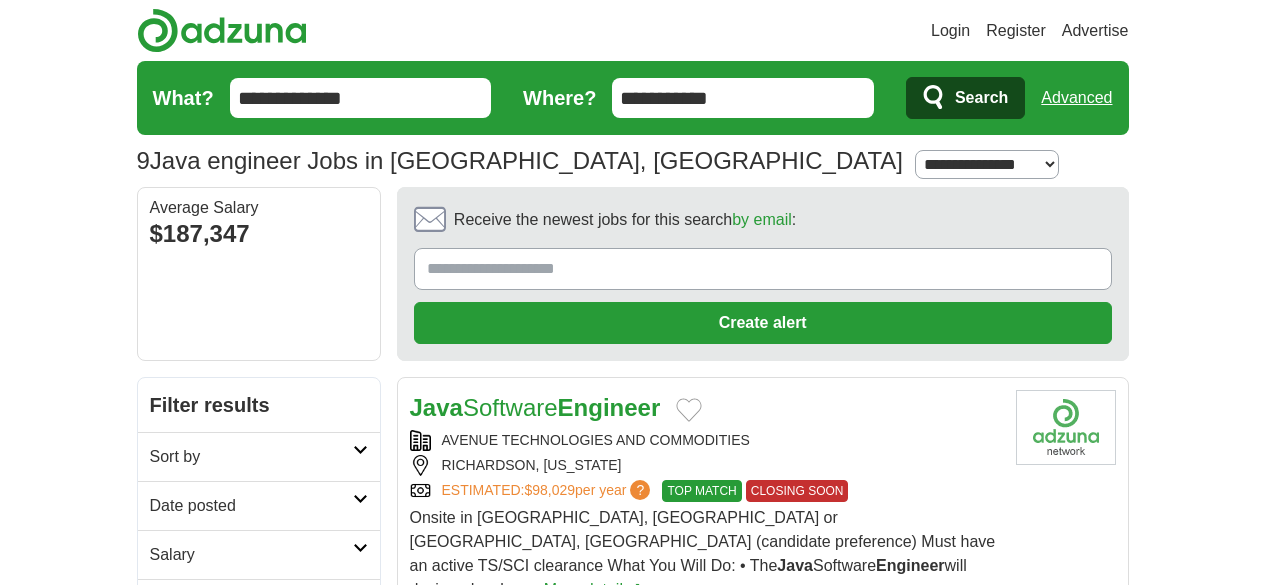 scroll, scrollTop: 0, scrollLeft: 0, axis: both 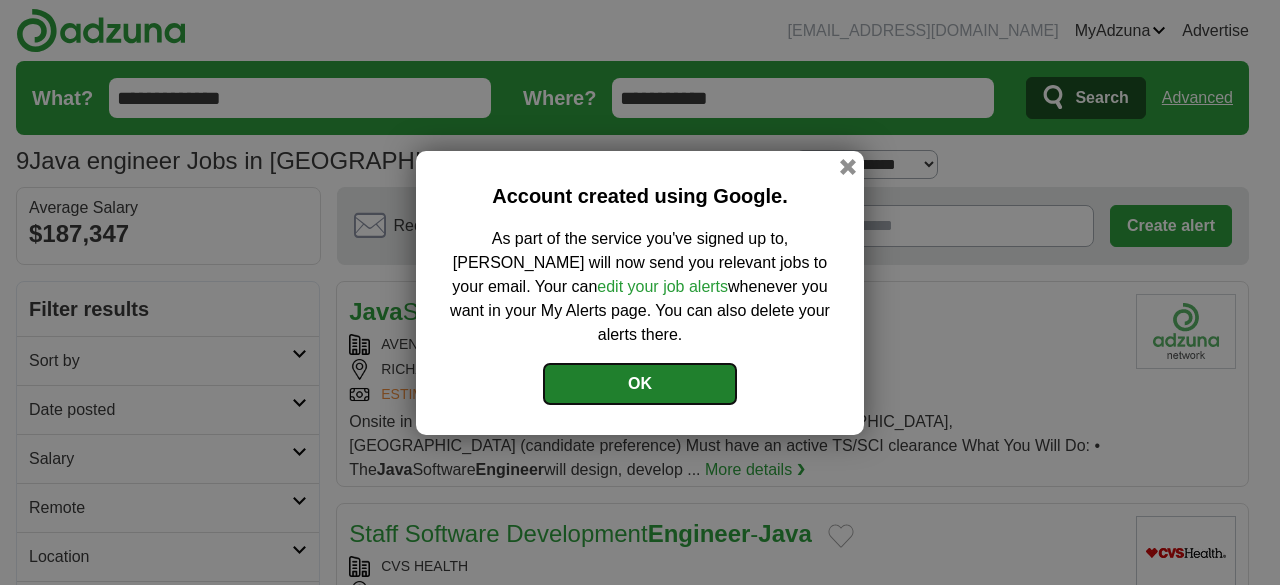 click on "OK" at bounding box center (640, 384) 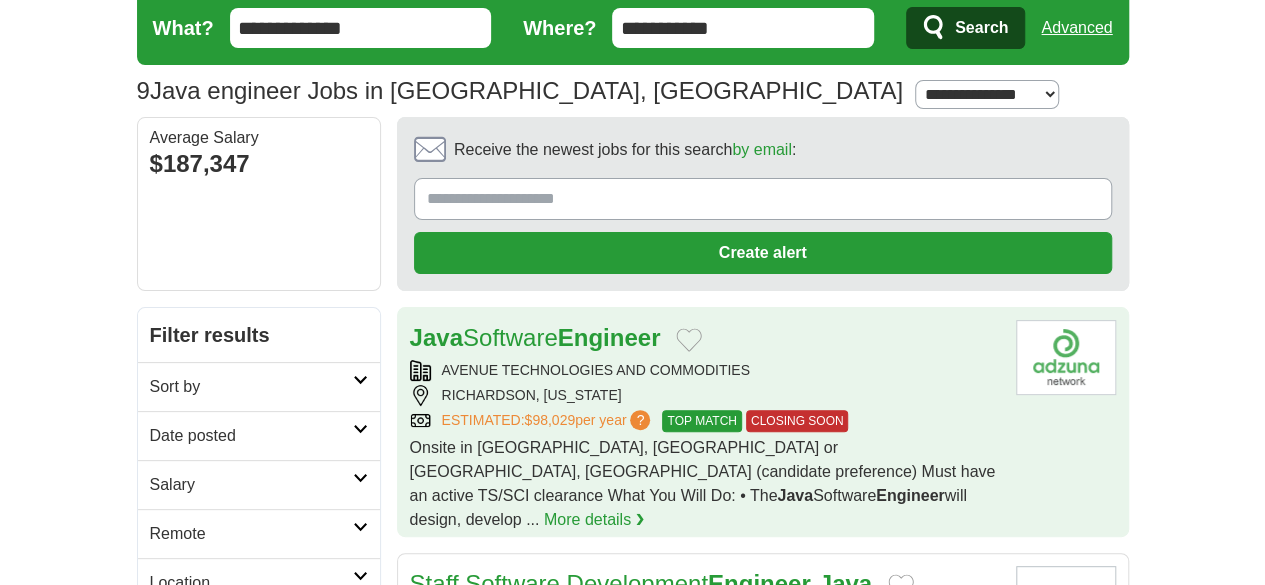 scroll, scrollTop: 66, scrollLeft: 0, axis: vertical 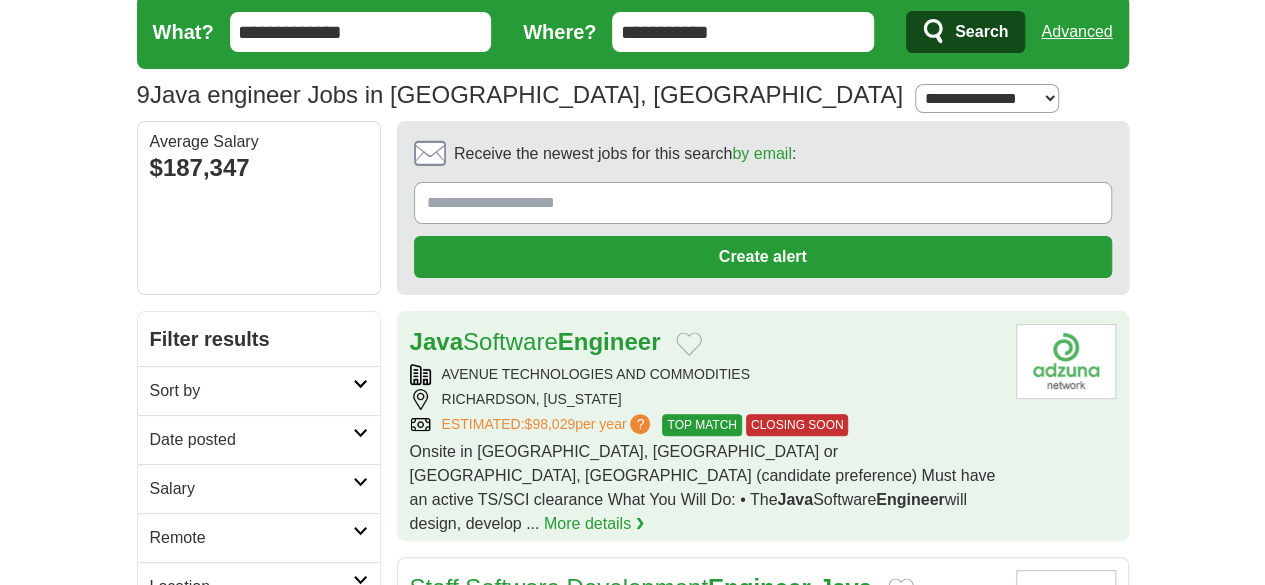 click on "RICHARDSON, TEXAS" at bounding box center [705, 399] 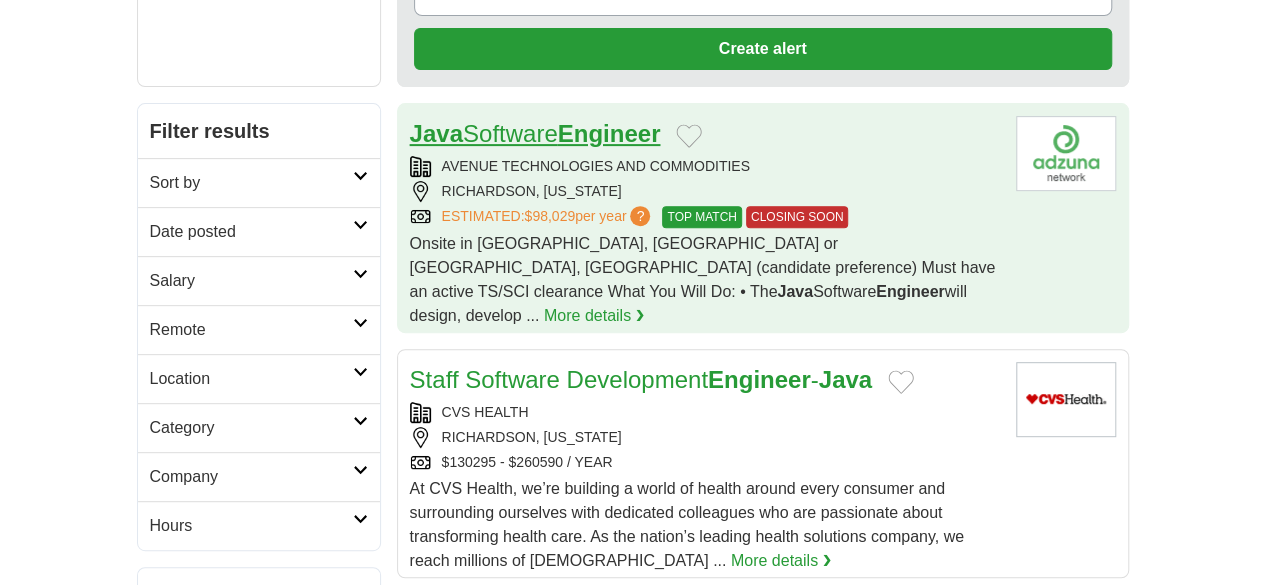 scroll, scrollTop: 316, scrollLeft: 0, axis: vertical 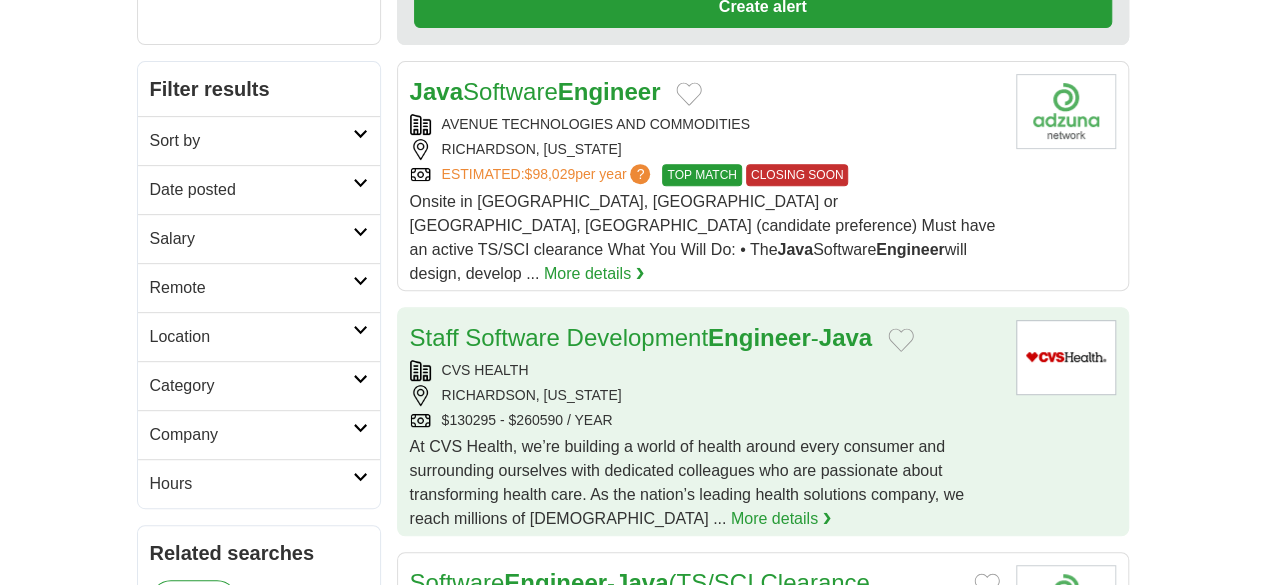 click on "CVS HEALTH" at bounding box center (705, 370) 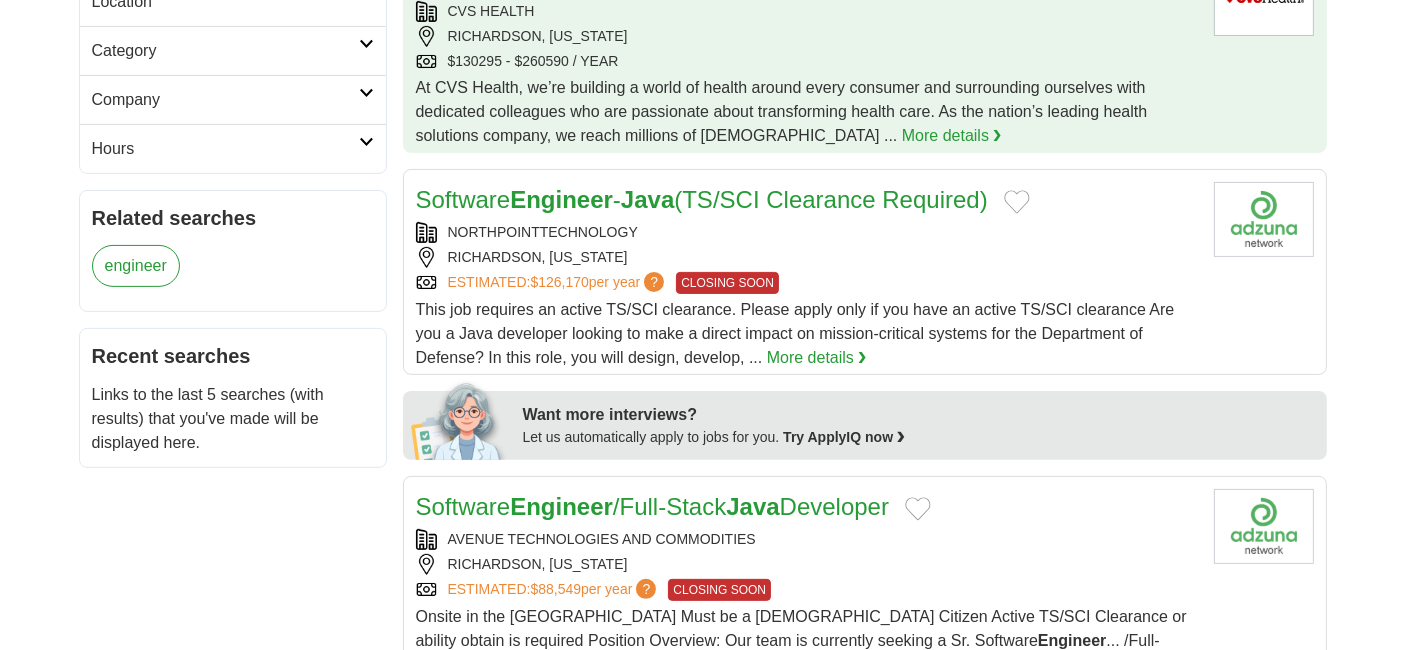 scroll, scrollTop: 557, scrollLeft: 0, axis: vertical 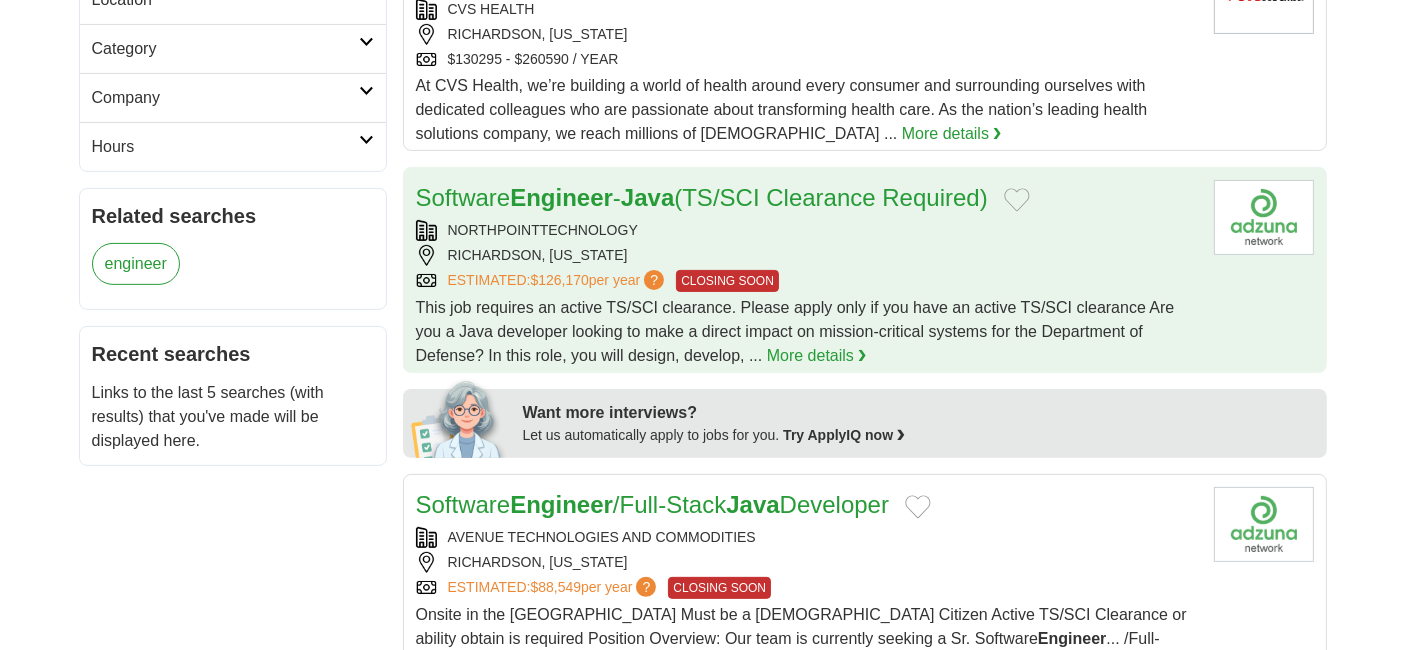 click on "NORTHPOINTTECHNOLOGY
RICHARDSON, TEXAS
ESTIMATED:
$126,170
per year
?
CLOSING SOON" at bounding box center [807, 256] 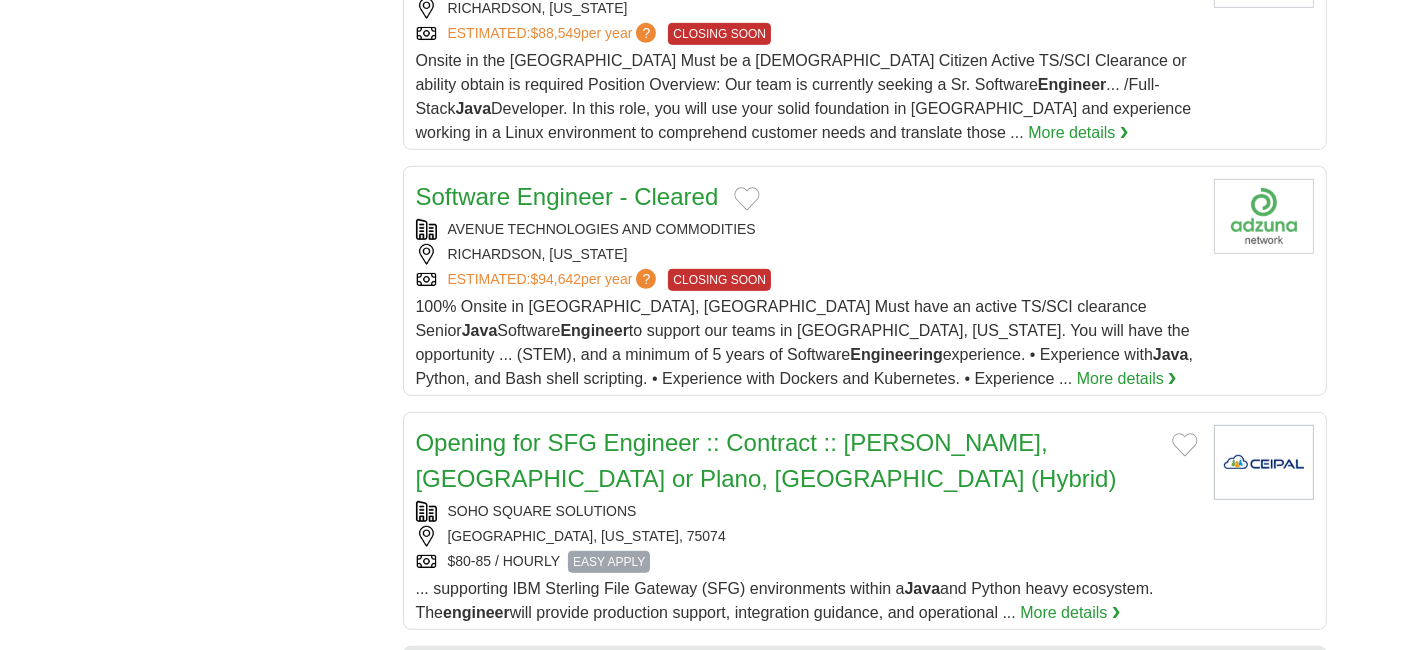 scroll, scrollTop: 1112, scrollLeft: 0, axis: vertical 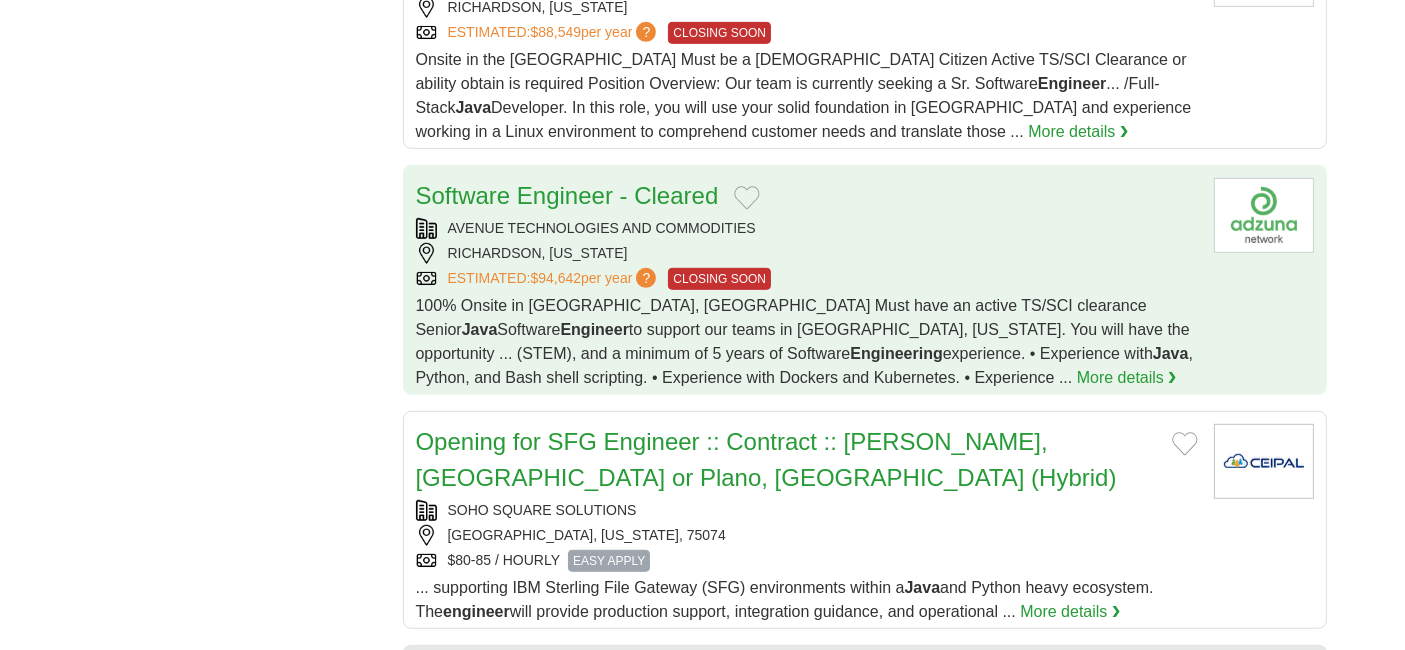 click on "100% Onsite in Richardson, TX Must have an active TS/SCI clearance Senior  Java  Software  Engineer  to support our teams in Richardson, Texas. You will have the opportunity ...  (STEM), and a minimum of 5 years of Software  Engineering  experience. • Experience with  Java , Python, and Bash shell scripting. • Experience with Dockers and Kubernetes. • Experience ...
More details ❯" at bounding box center [807, 342] 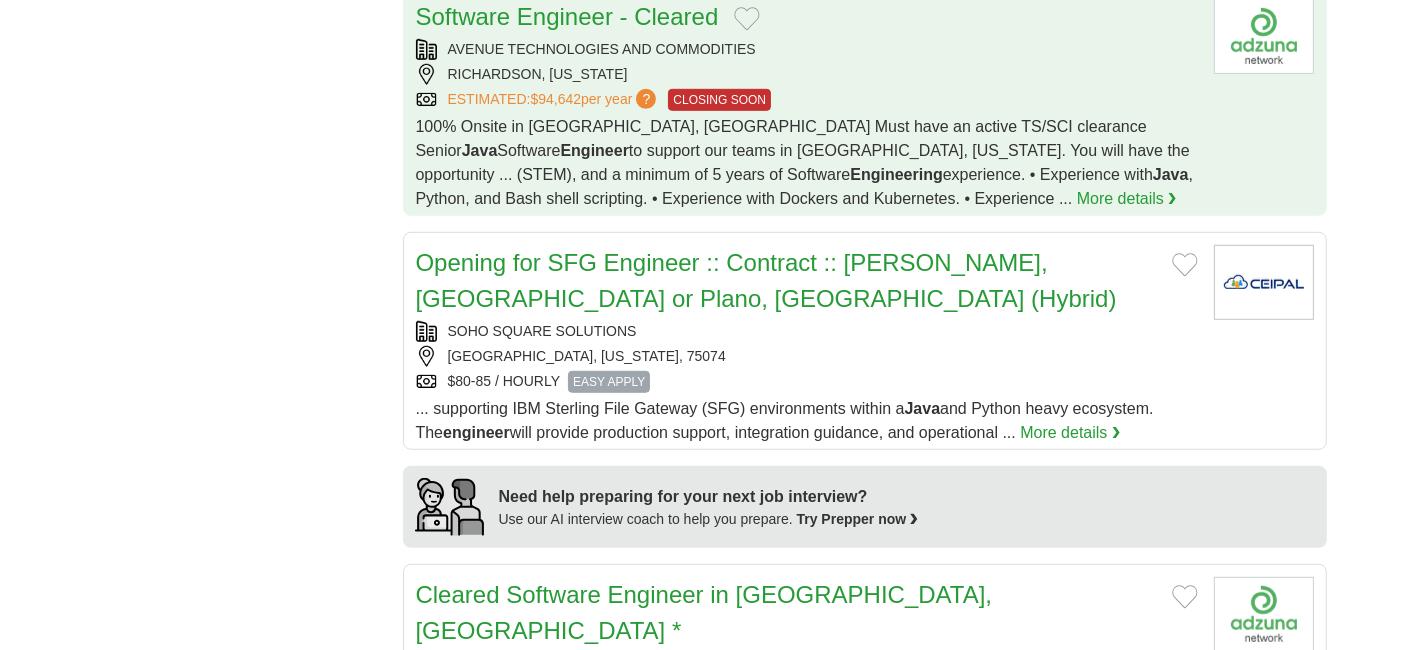 scroll, scrollTop: 1316, scrollLeft: 0, axis: vertical 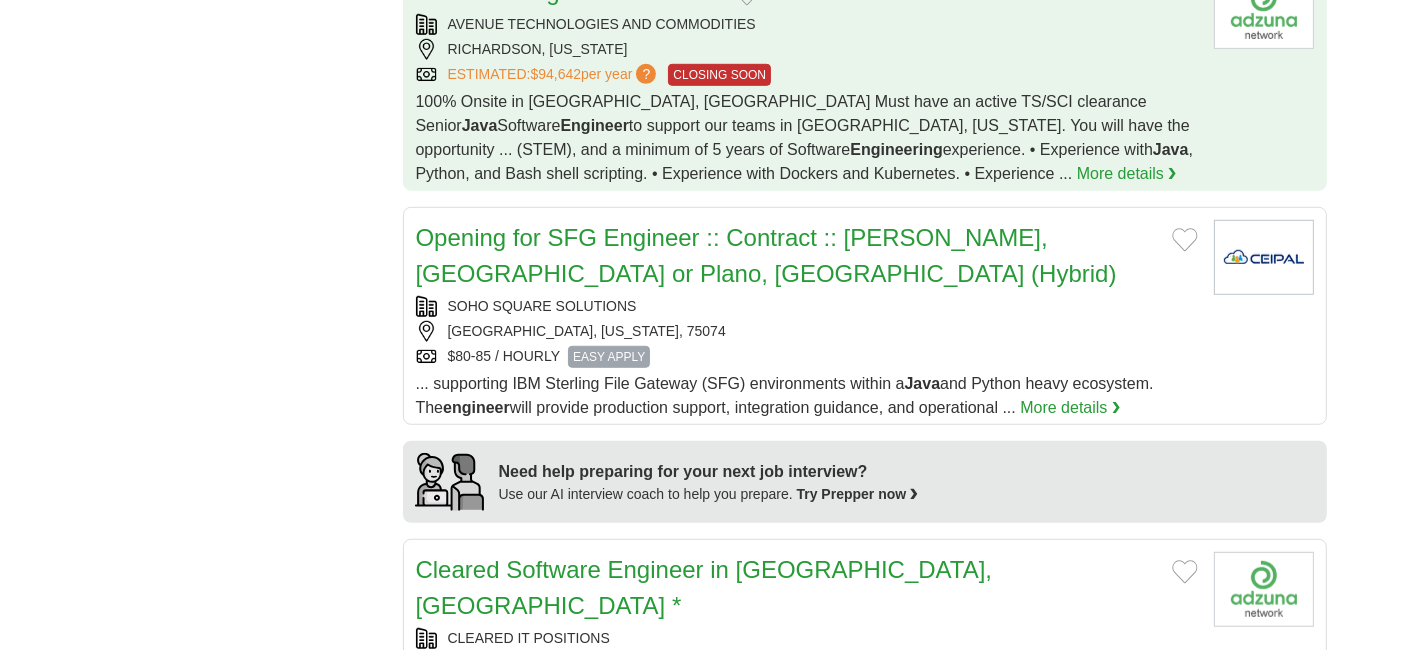 click on "$80-85 / HOURLY
EASY APPLY" at bounding box center (807, 357) 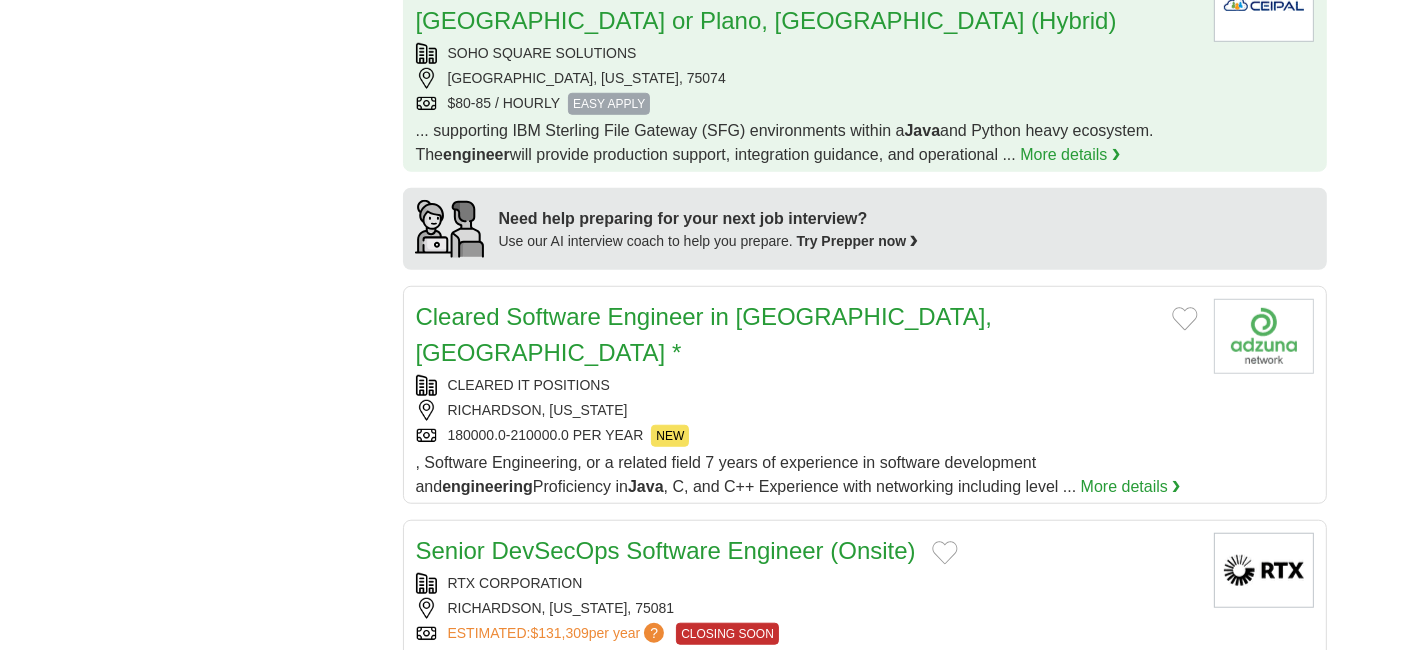 scroll, scrollTop: 1575, scrollLeft: 0, axis: vertical 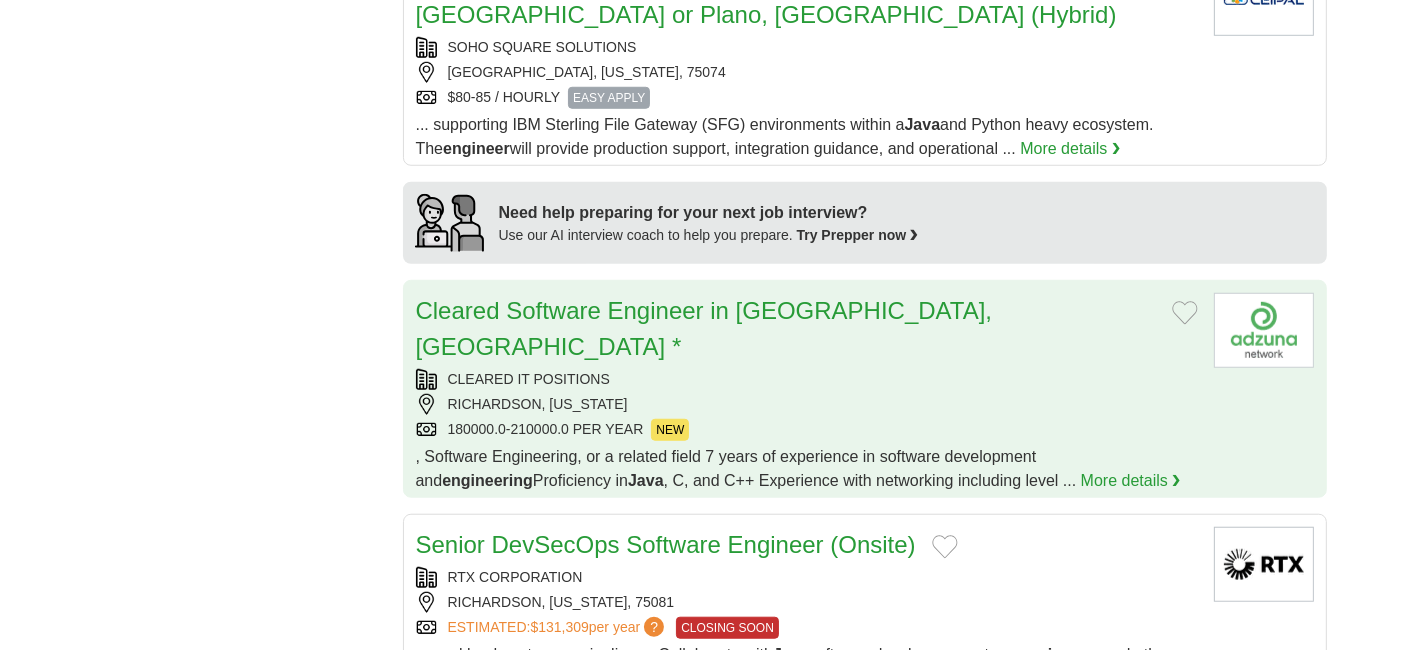 click on "CLEARED IT POSITIONS" at bounding box center (807, 379) 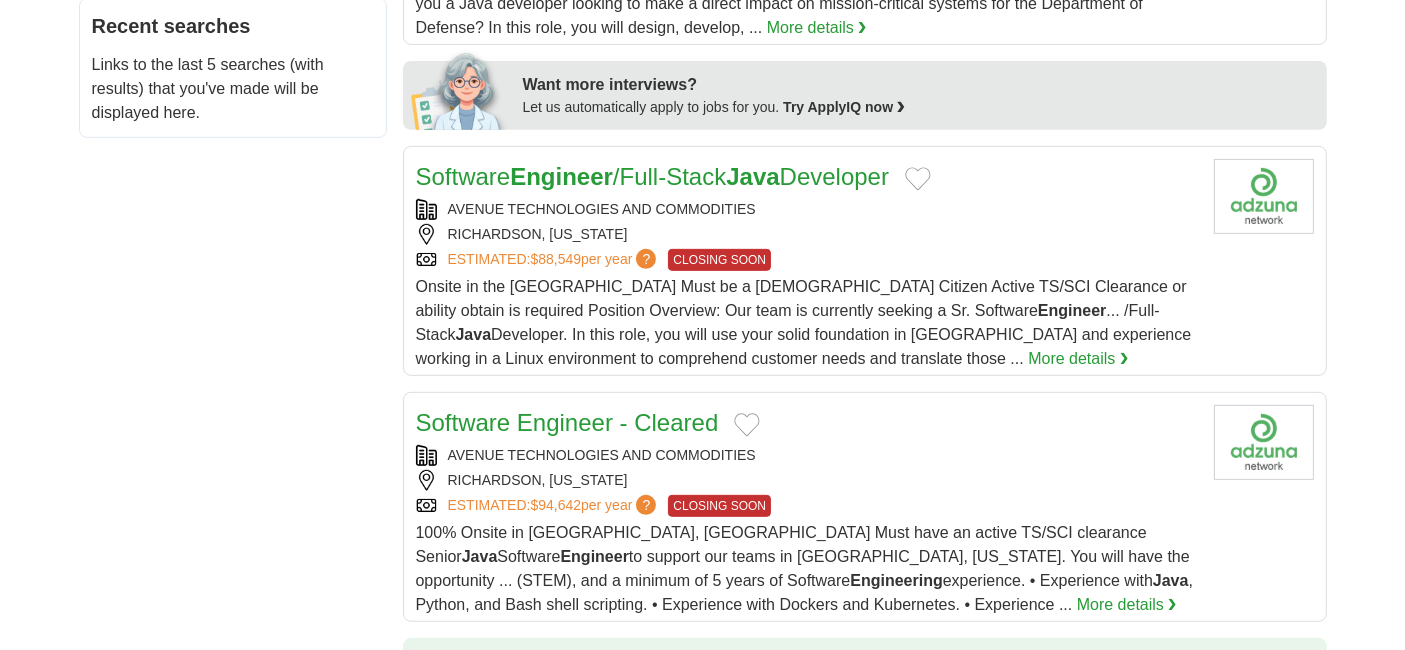 scroll, scrollTop: 0, scrollLeft: 0, axis: both 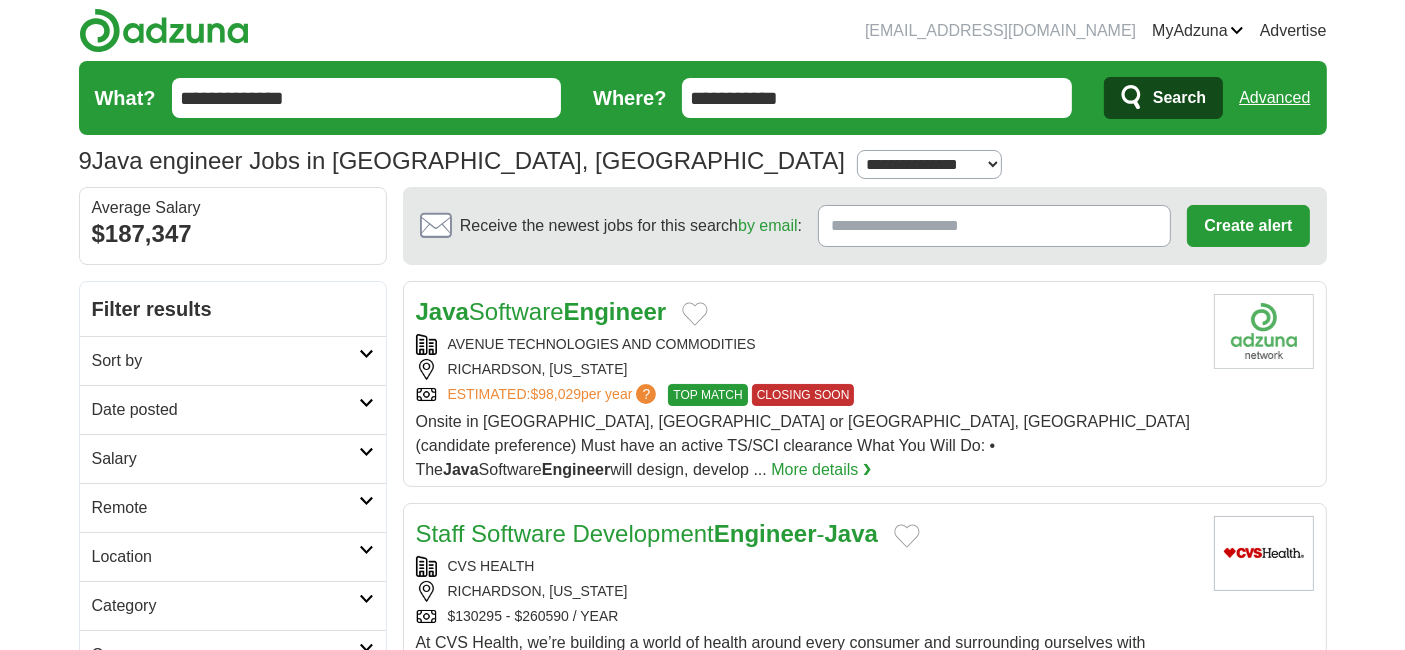 click at bounding box center [366, 354] 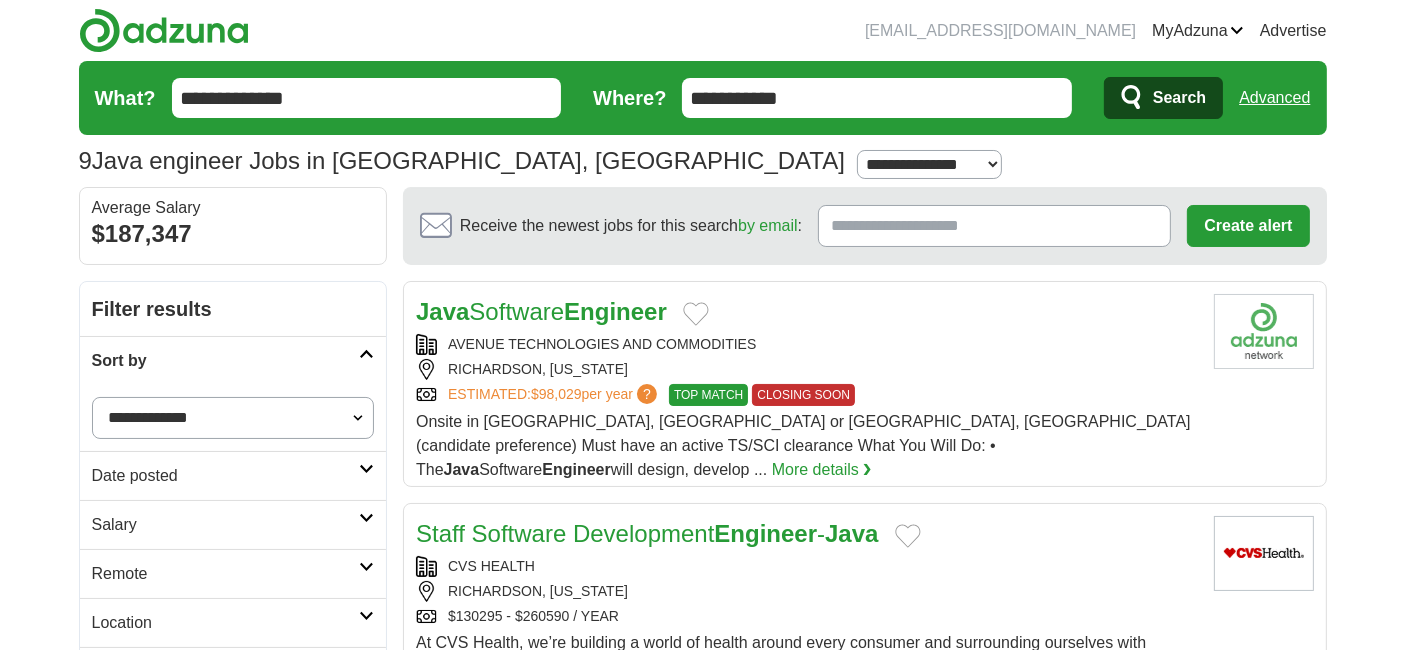 click on "**********" at bounding box center [233, 417] 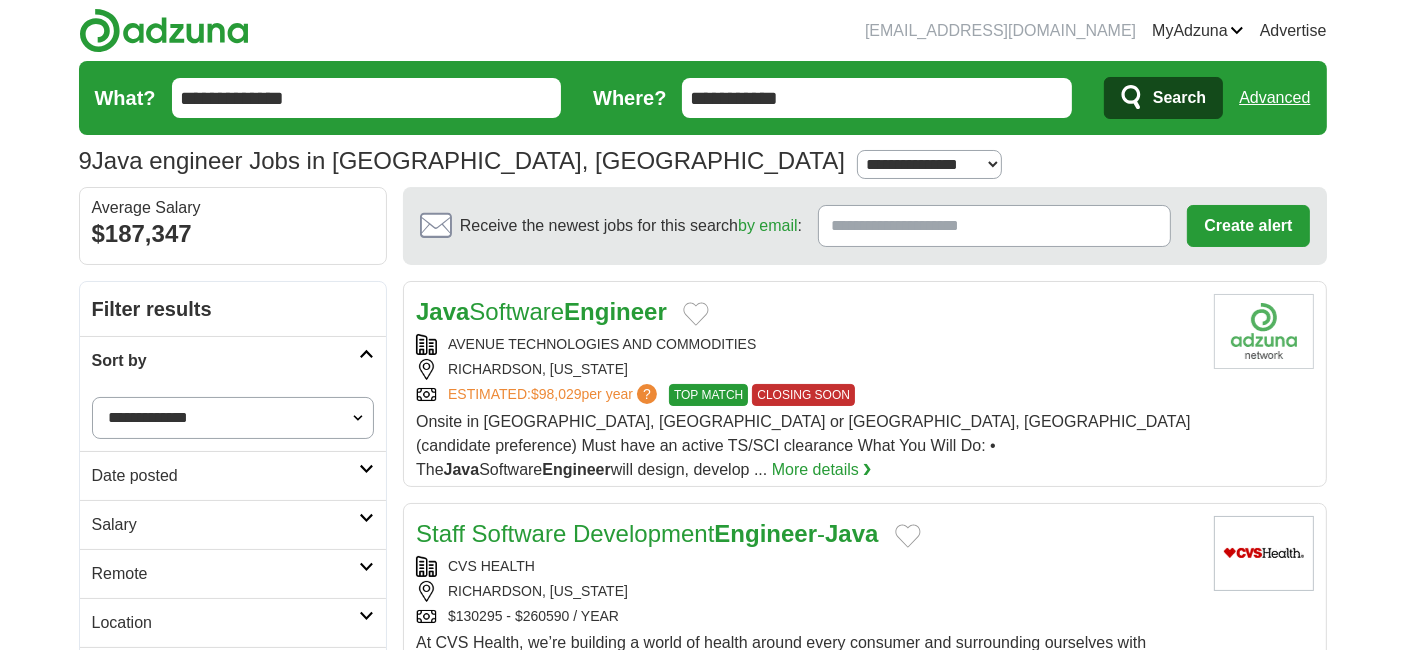 click on "**********" at bounding box center [233, 417] 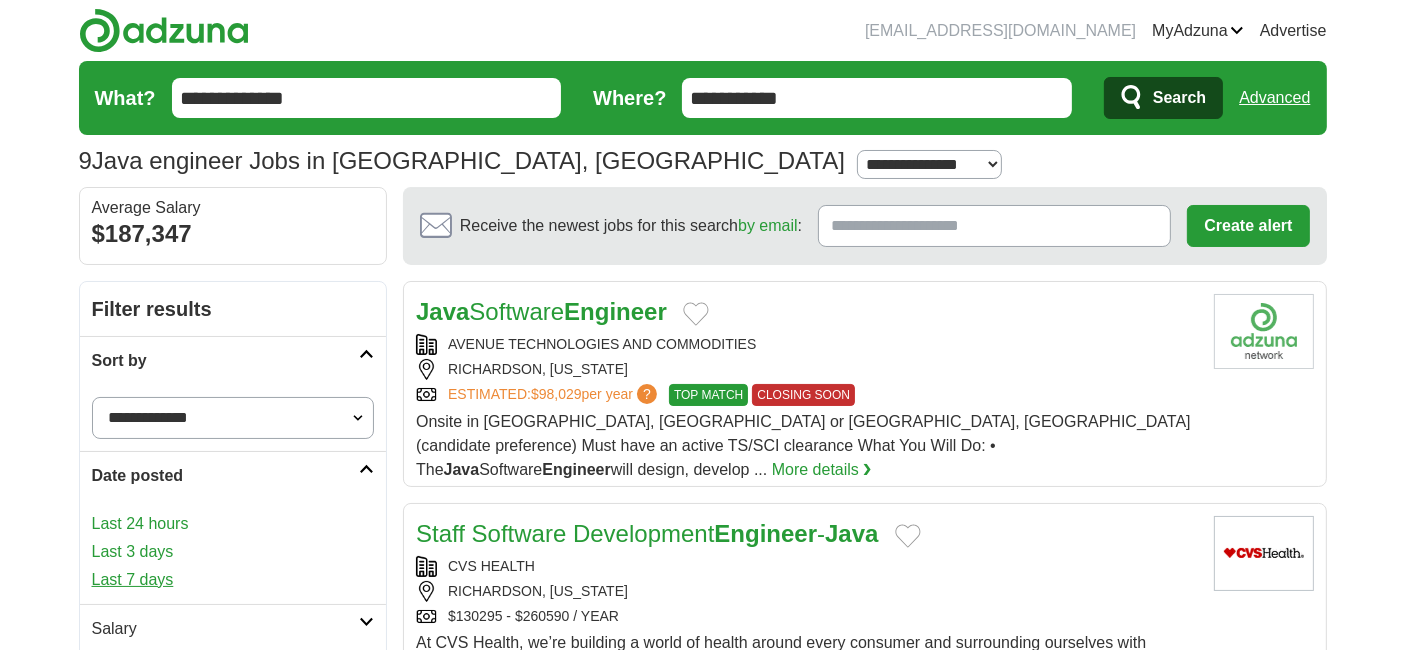 click on "Last 7 days" at bounding box center [233, 580] 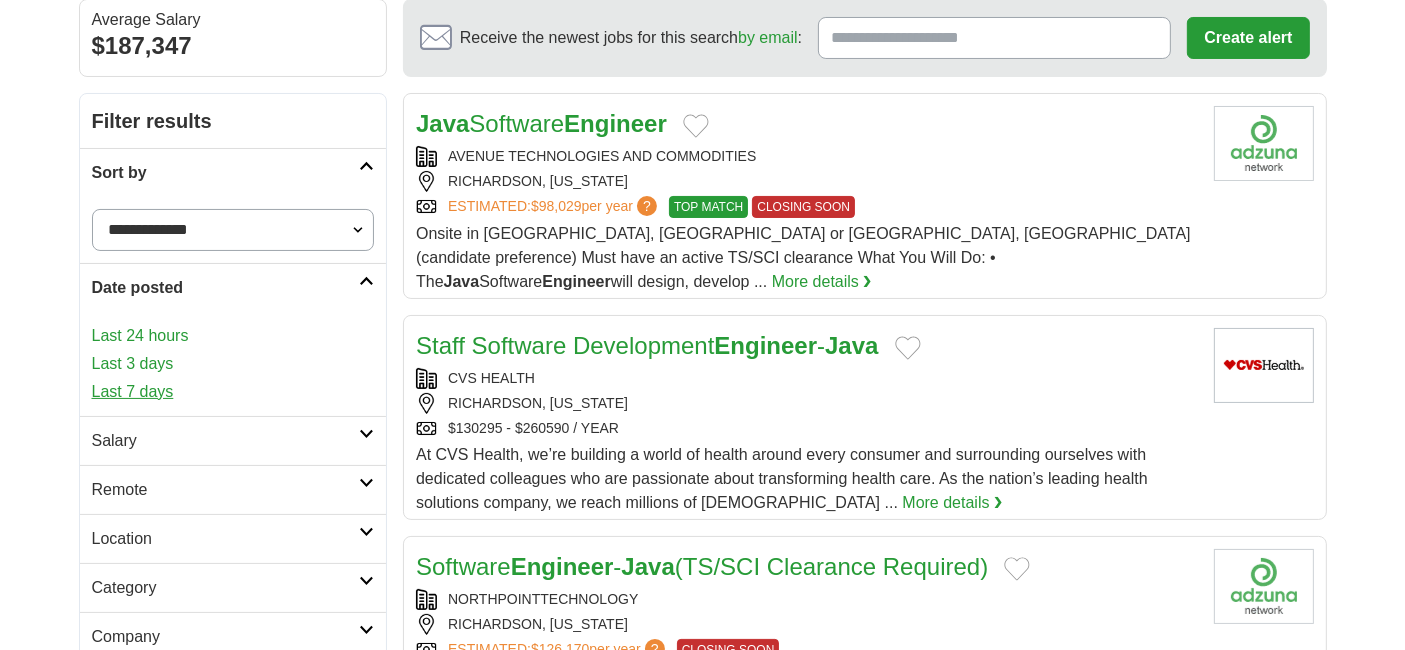 scroll, scrollTop: 203, scrollLeft: 0, axis: vertical 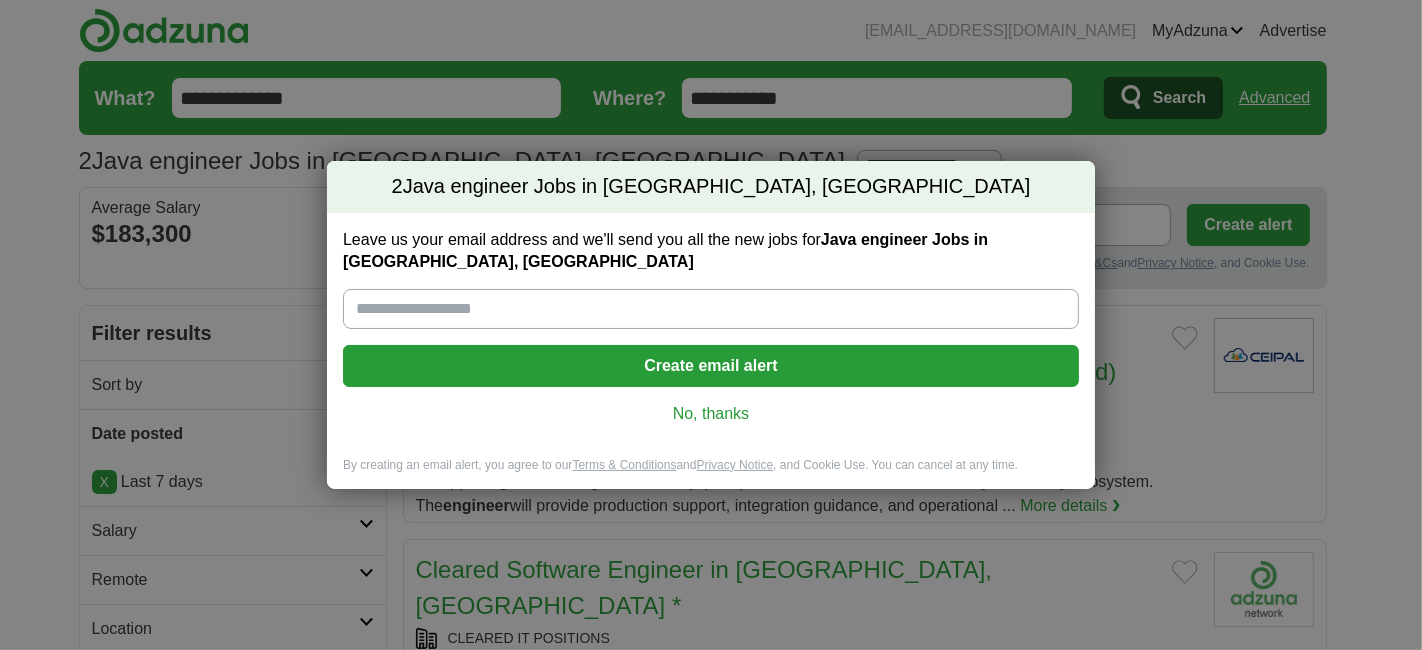 click on "2
Java engineer Jobs in Garland, TX
Leave us your email address and we'll send you all the new jobs for  Java engineer  Jobs in Garland, TX
Create email alert
No, thanks
By creating an email alert, you agree to our  Terms & Conditions  and  Privacy Notice , and Cookie Use. You can cancel at any time.
Loading..." at bounding box center [711, 325] 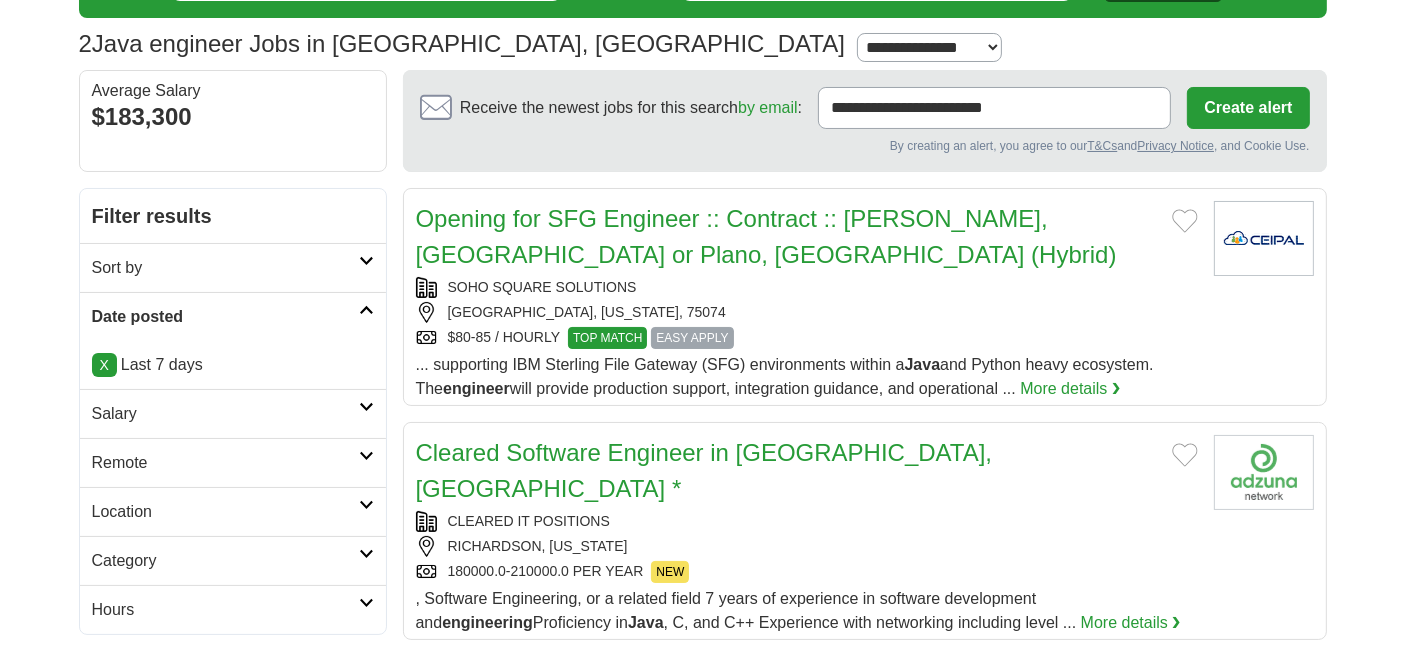 scroll, scrollTop: 222, scrollLeft: 0, axis: vertical 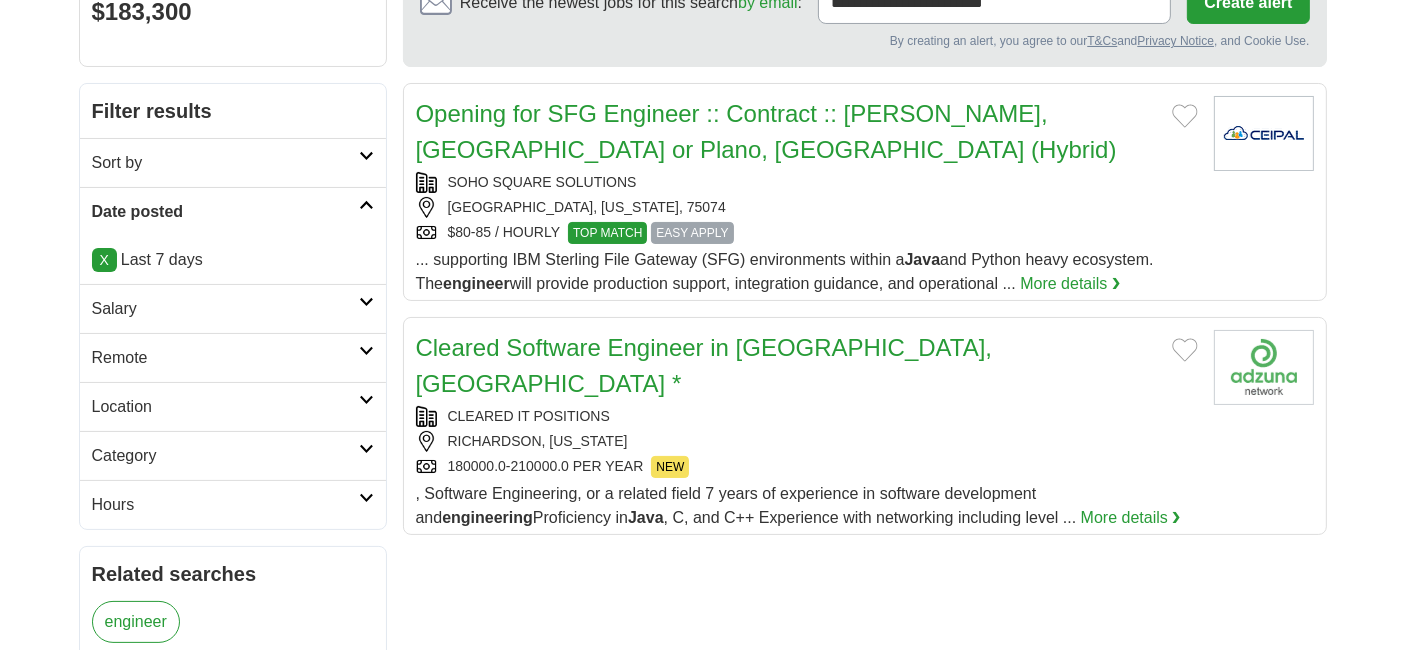 click on "Remote" at bounding box center (233, 357) 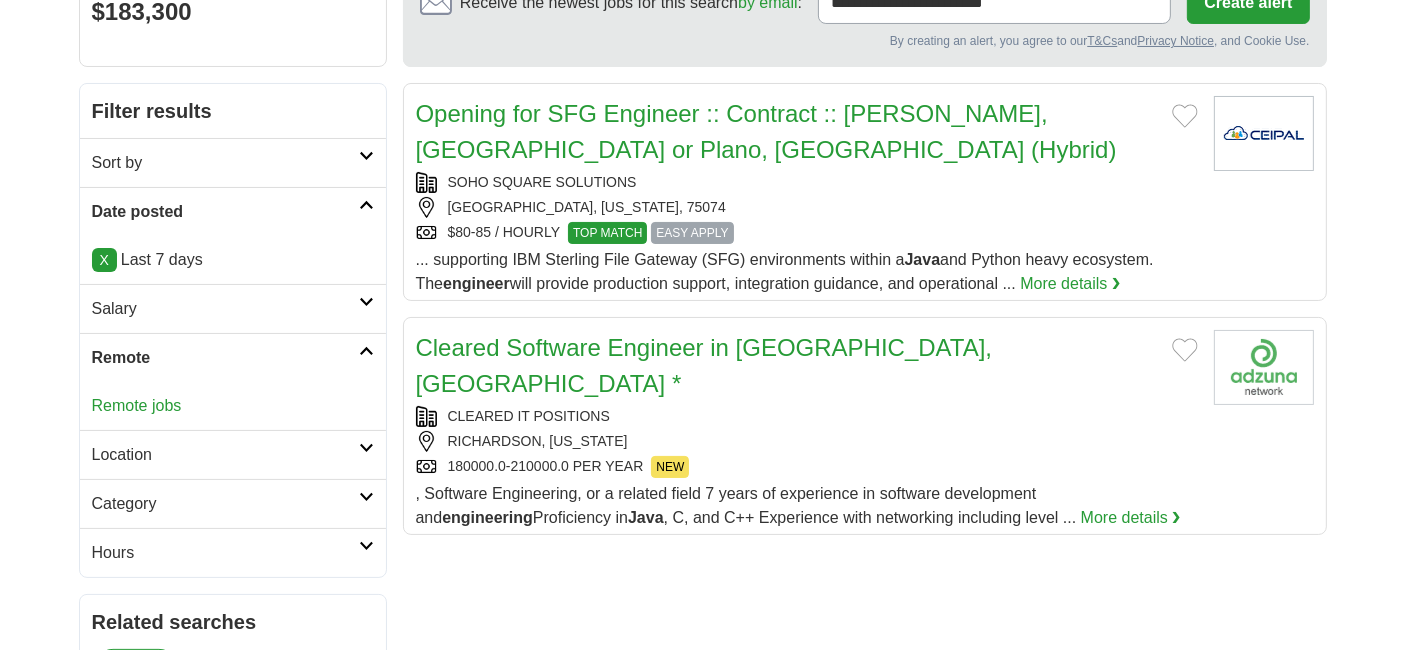click on "Remote jobs" at bounding box center [233, 406] 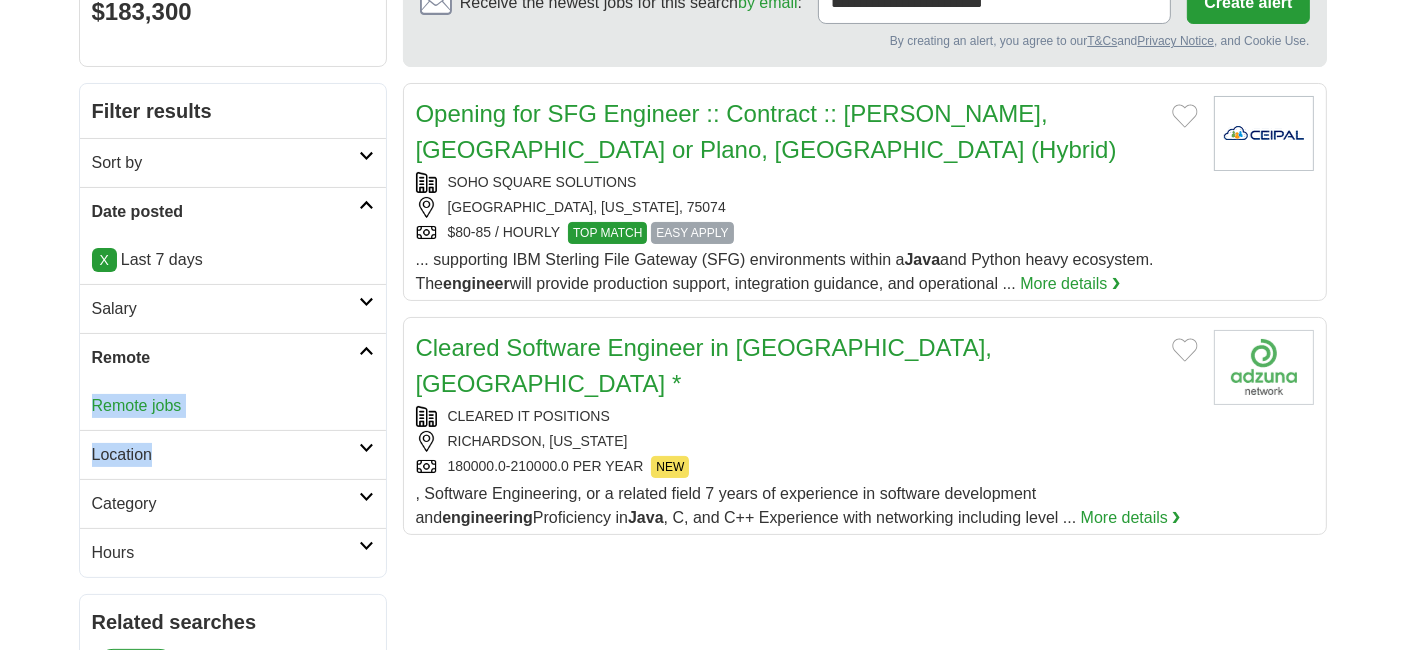 drag, startPoint x: 211, startPoint y: 406, endPoint x: 317, endPoint y: 452, distance: 115.55086 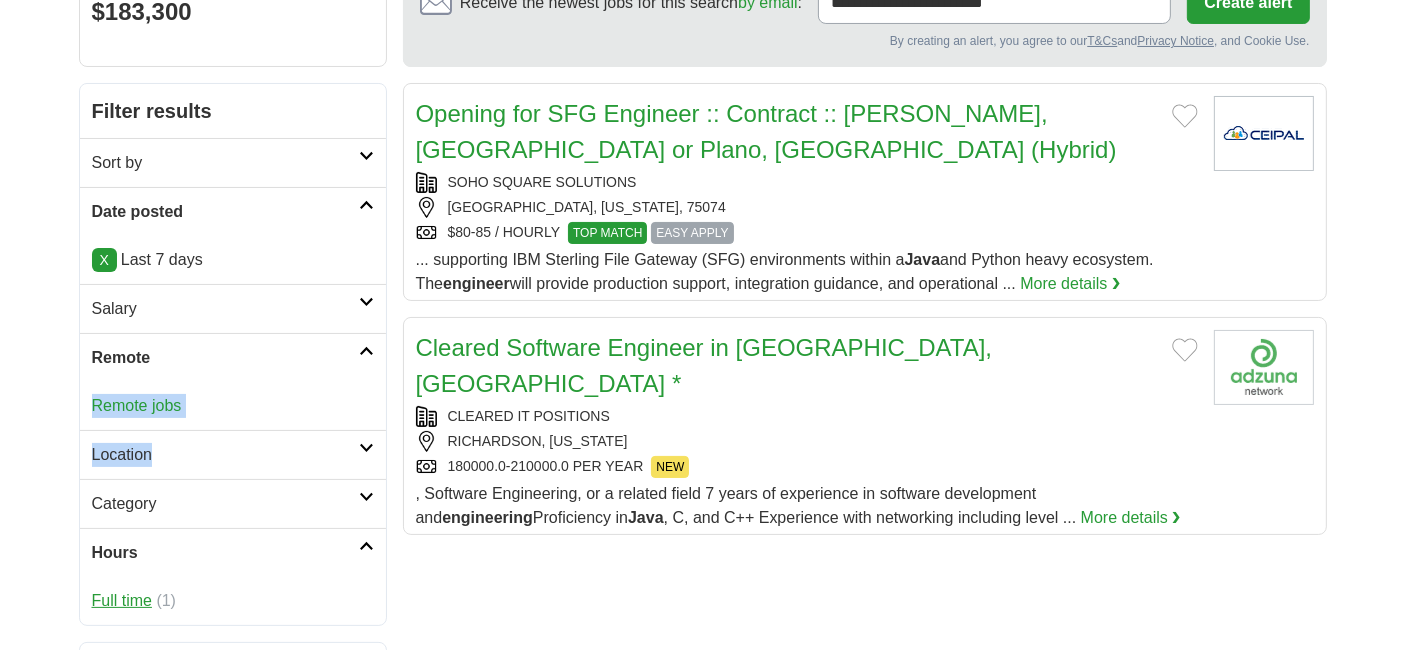 click on "Full time" at bounding box center [122, 600] 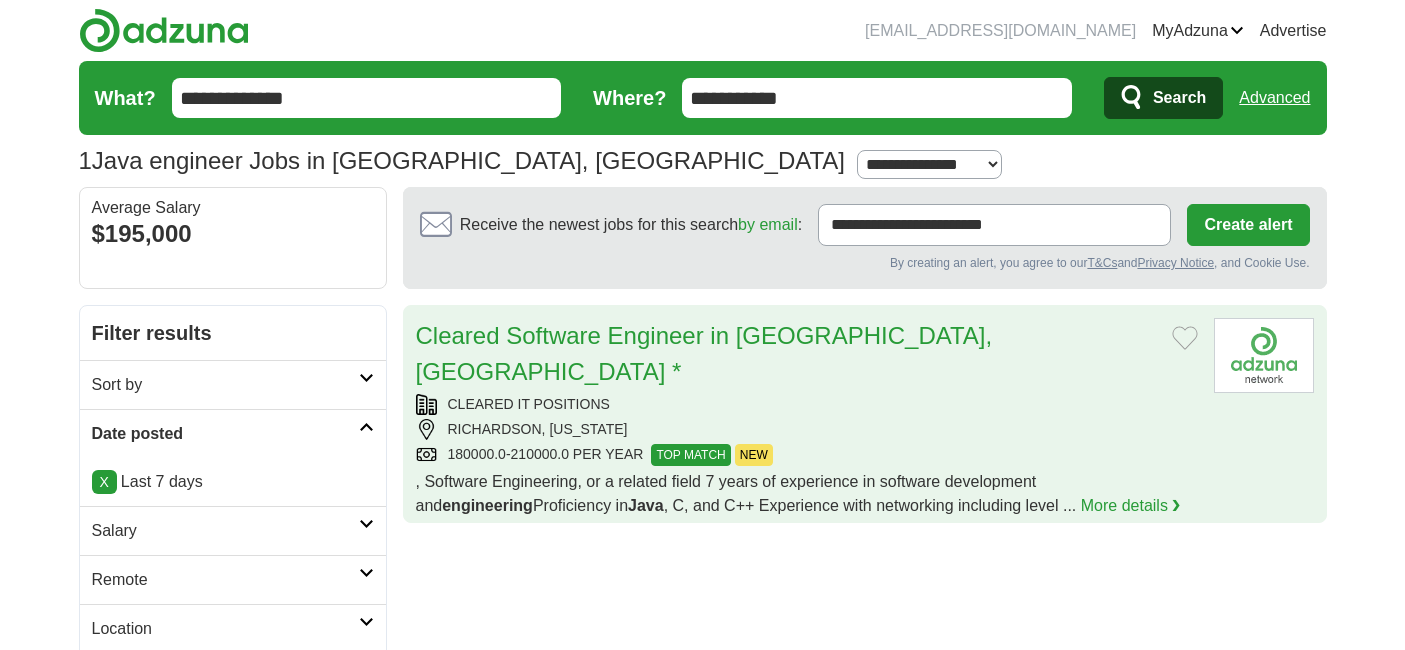 scroll, scrollTop: 0, scrollLeft: 0, axis: both 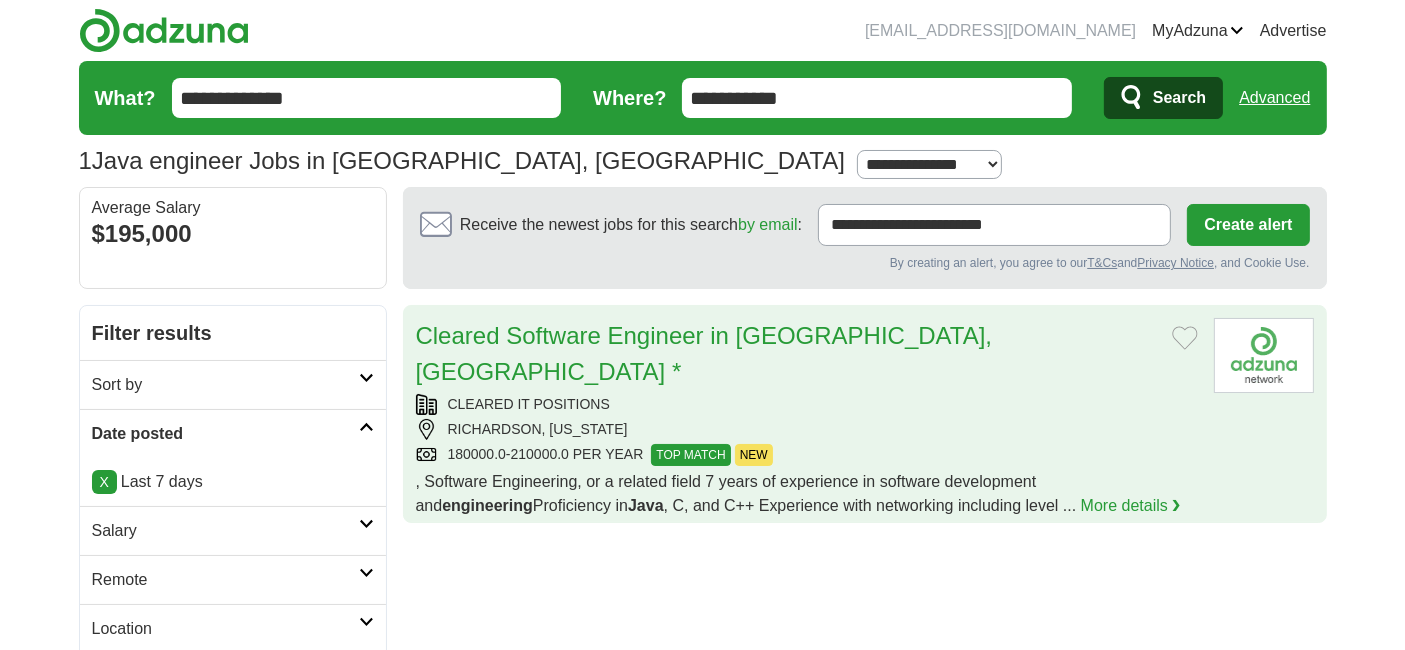 click on "CLEARED IT POSITIONS" at bounding box center [807, 404] 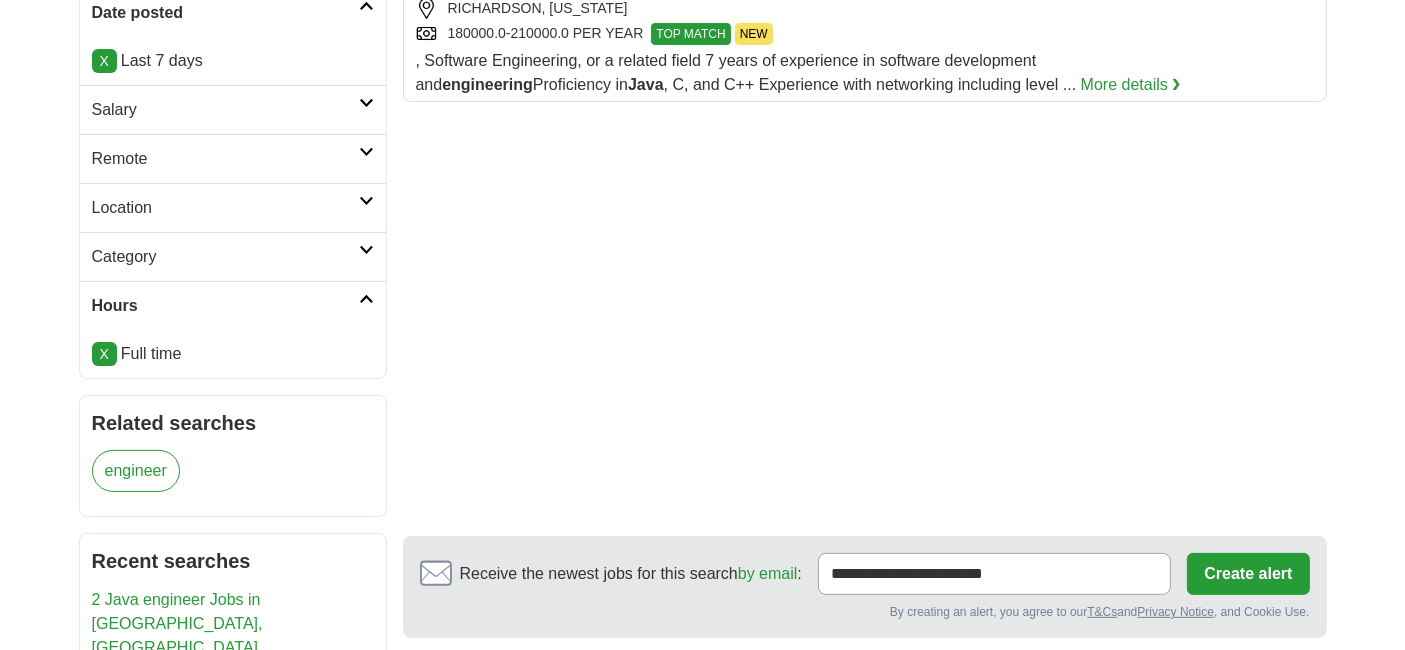 scroll, scrollTop: 425, scrollLeft: 0, axis: vertical 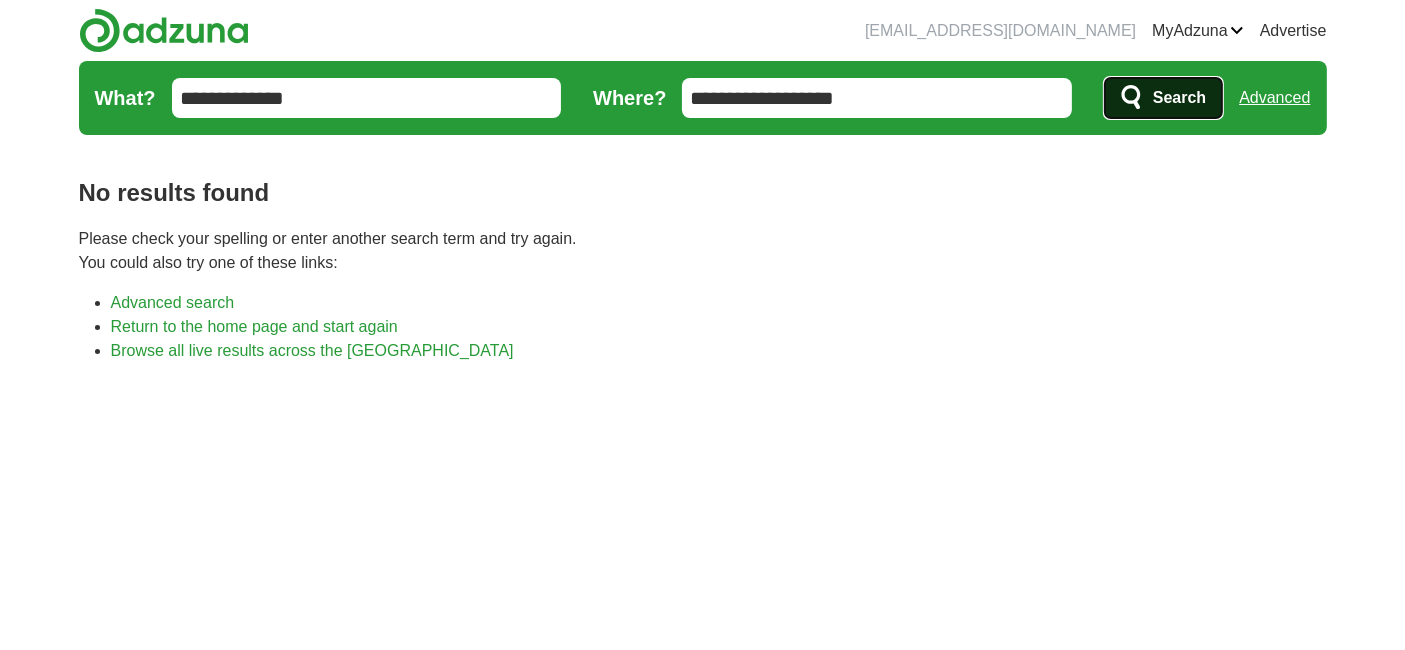 click on "Search" at bounding box center [1179, 98] 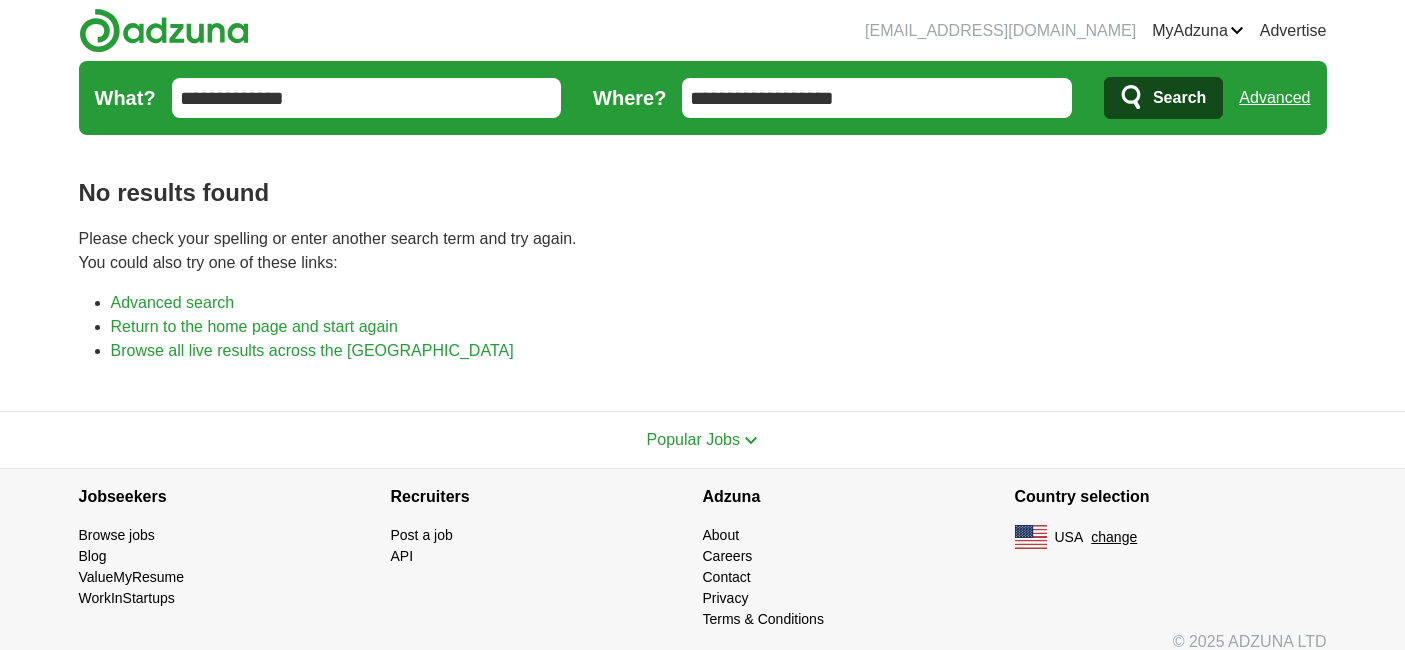 scroll, scrollTop: 0, scrollLeft: 0, axis: both 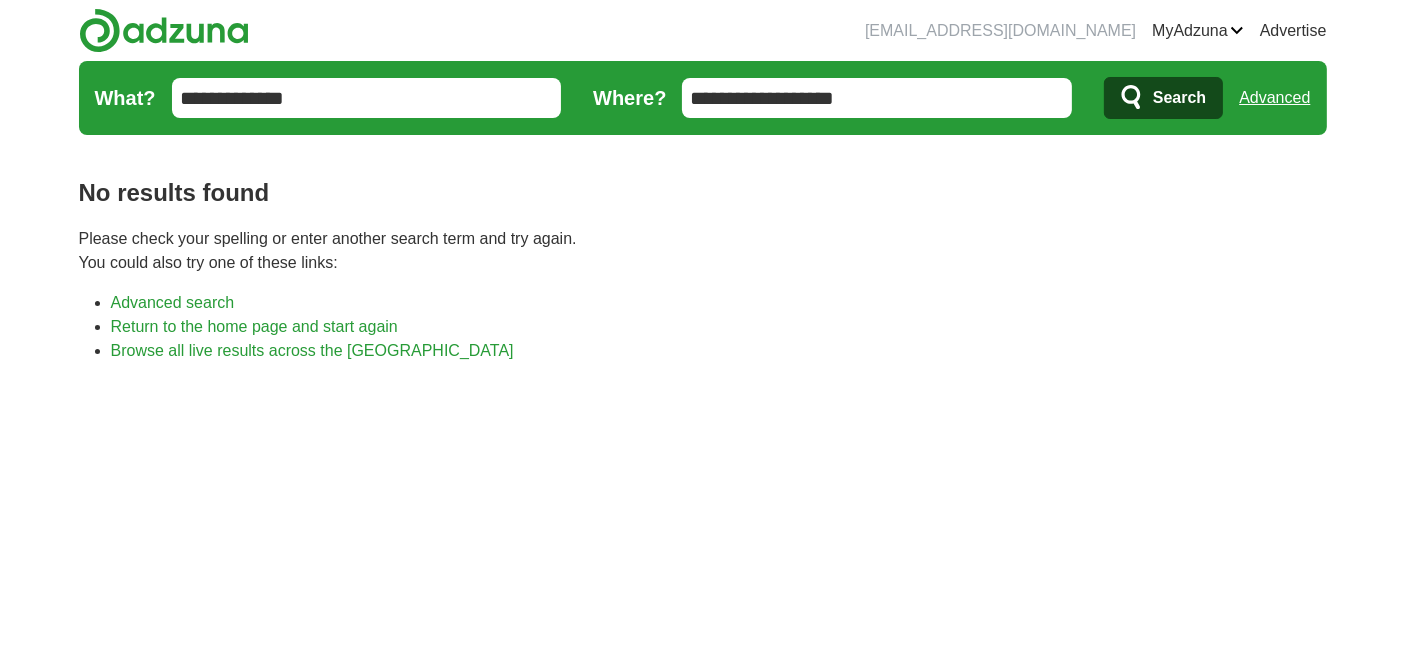 drag, startPoint x: 765, startPoint y: 98, endPoint x: 637, endPoint y: 100, distance: 128.01562 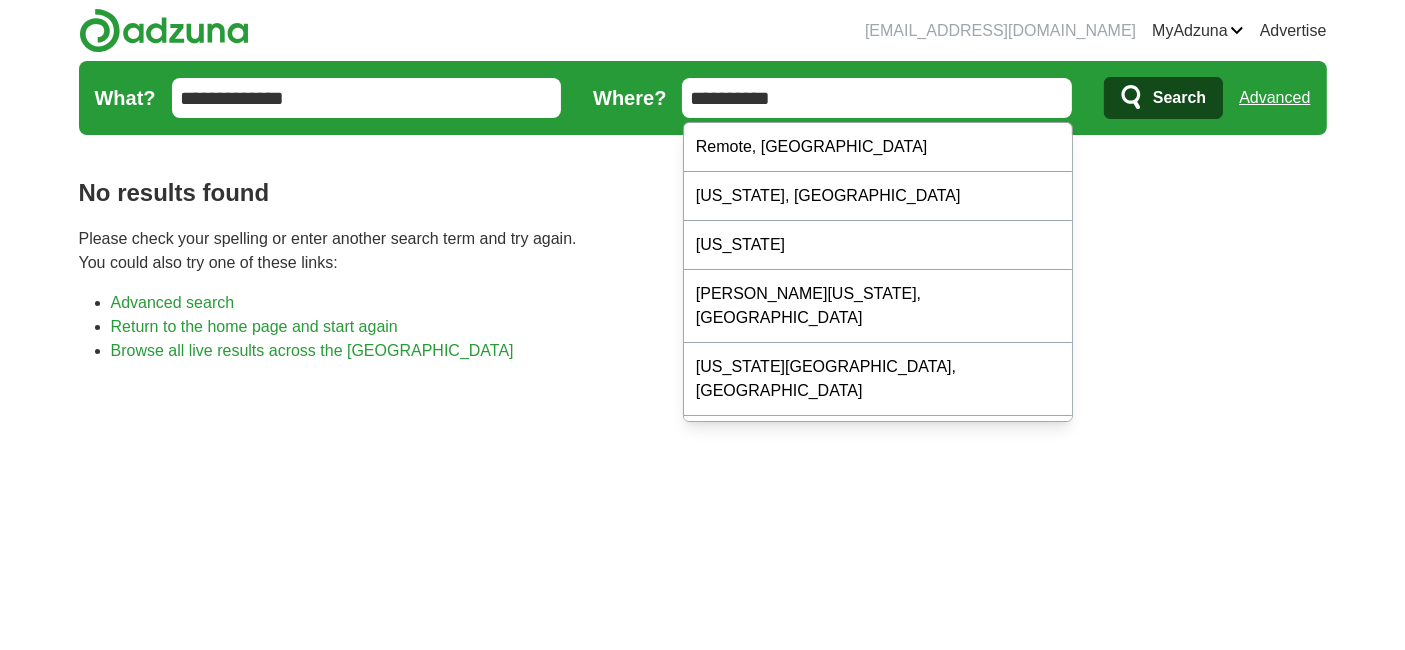 type on "*********" 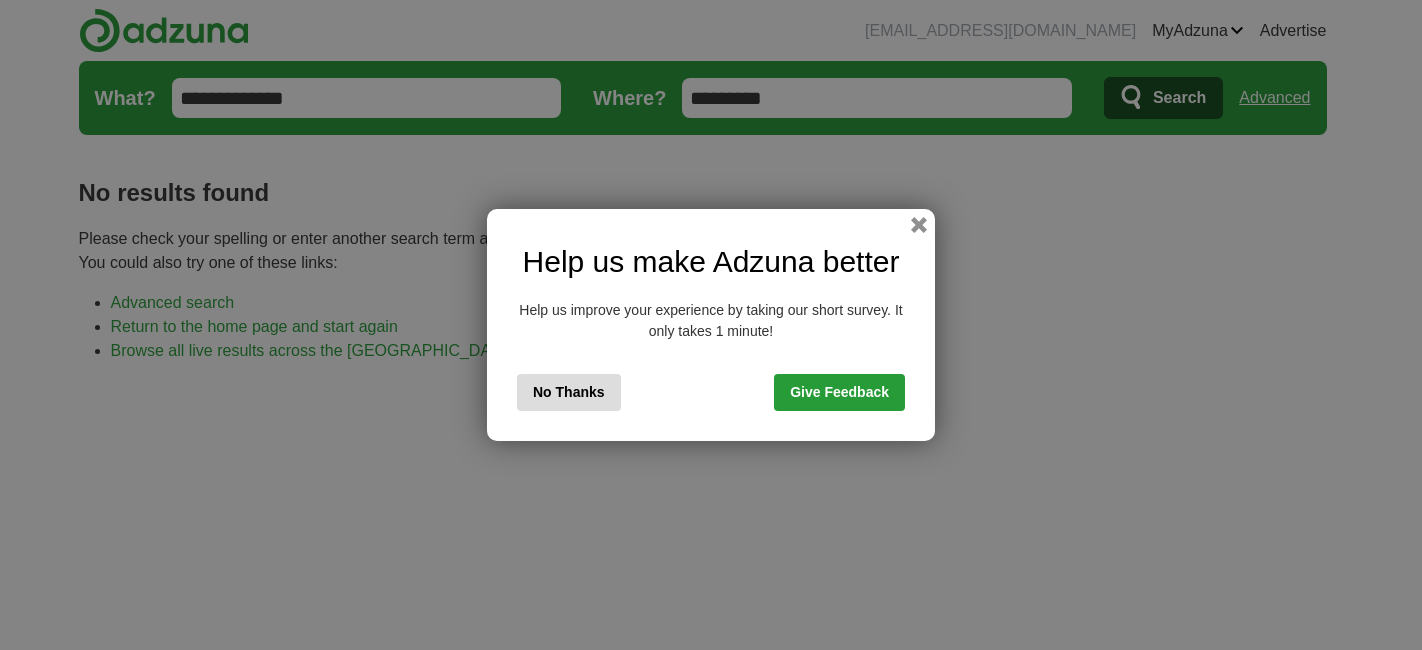 scroll, scrollTop: 0, scrollLeft: 0, axis: both 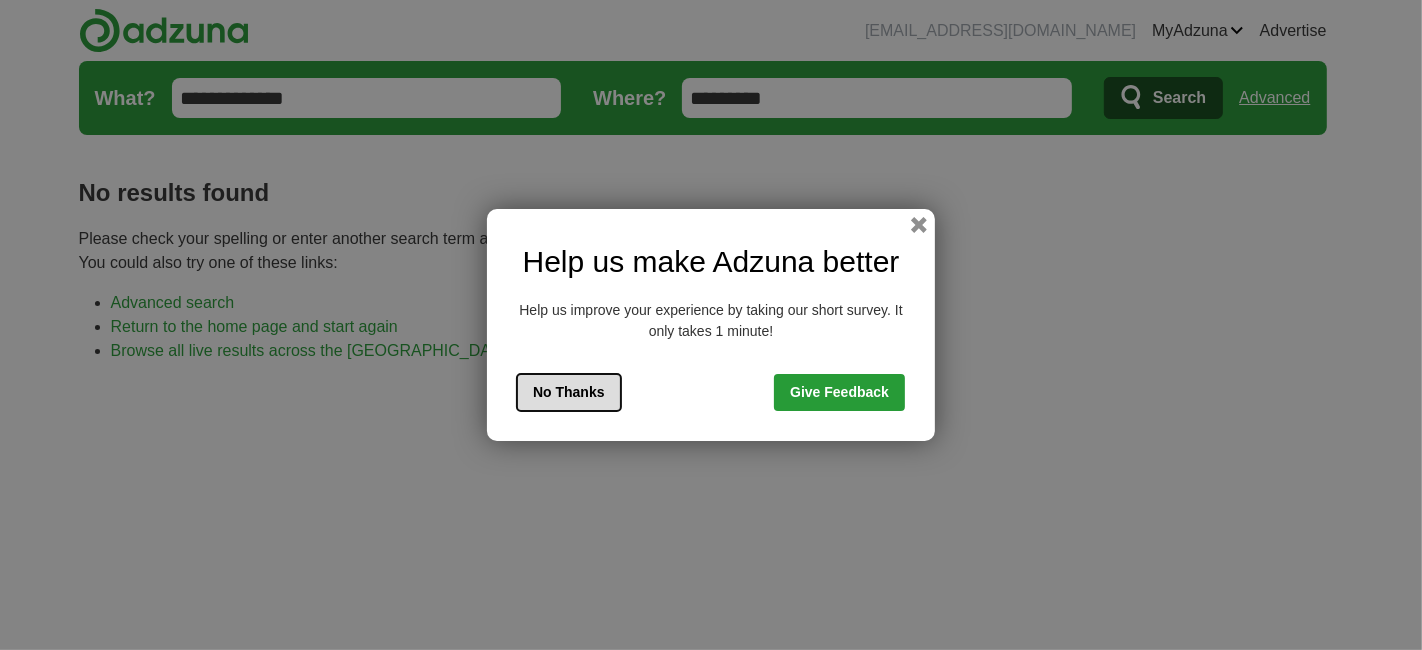 click on "No Thanks" at bounding box center [569, 392] 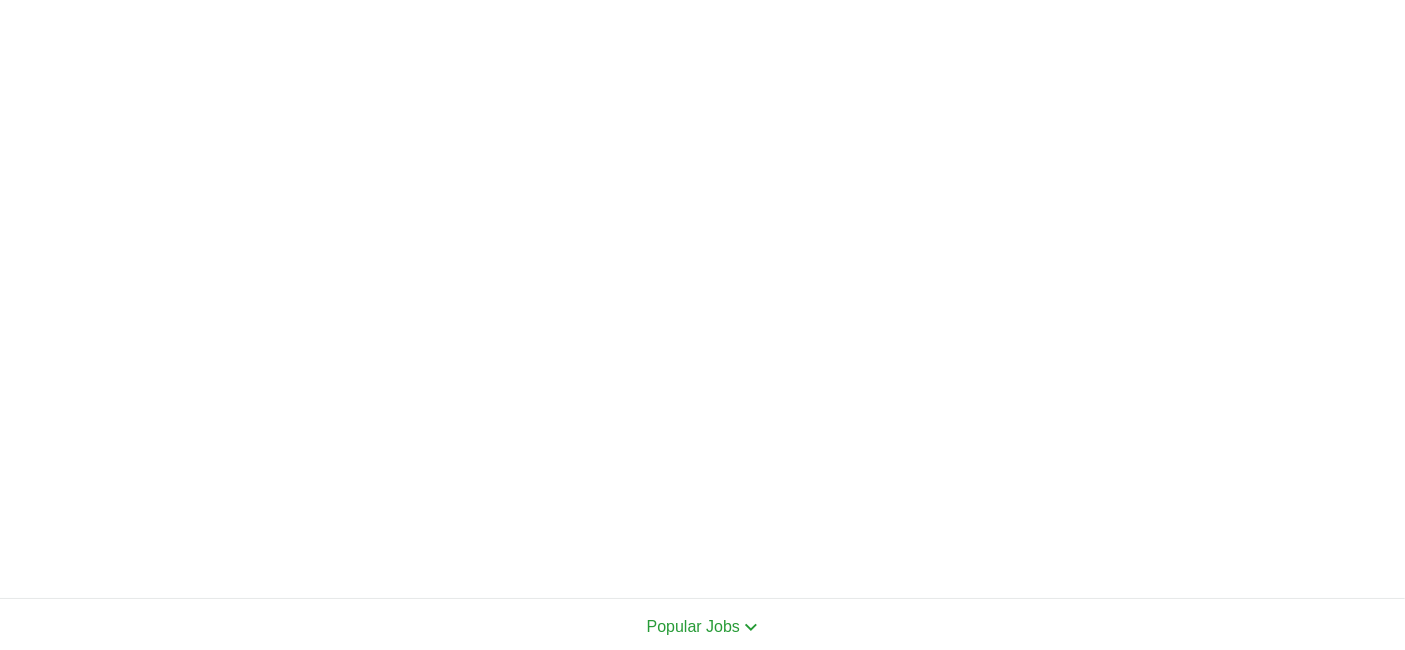 scroll, scrollTop: 537, scrollLeft: 0, axis: vertical 